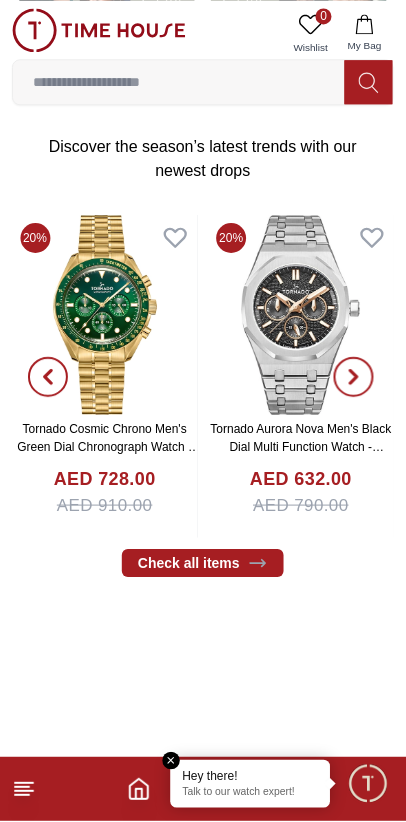 scroll, scrollTop: 352, scrollLeft: 0, axis: vertical 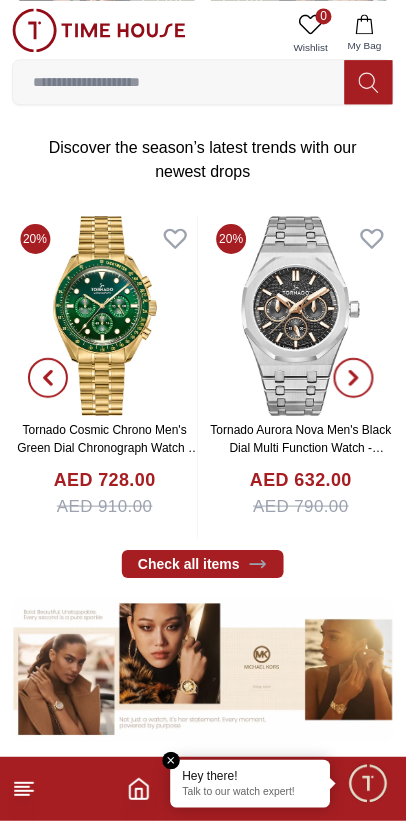 click 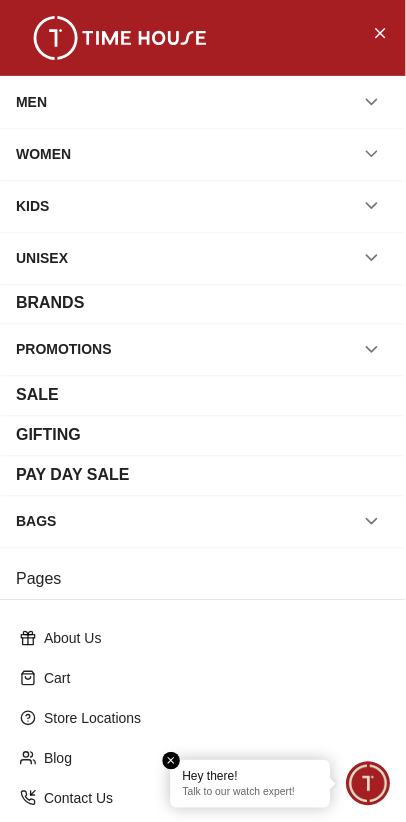 scroll, scrollTop: 202, scrollLeft: 0, axis: vertical 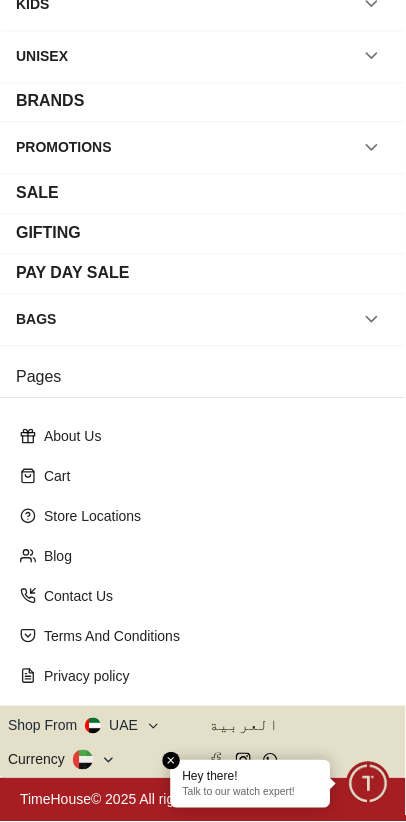 click on "Shop From UAE" at bounding box center (84, 727) 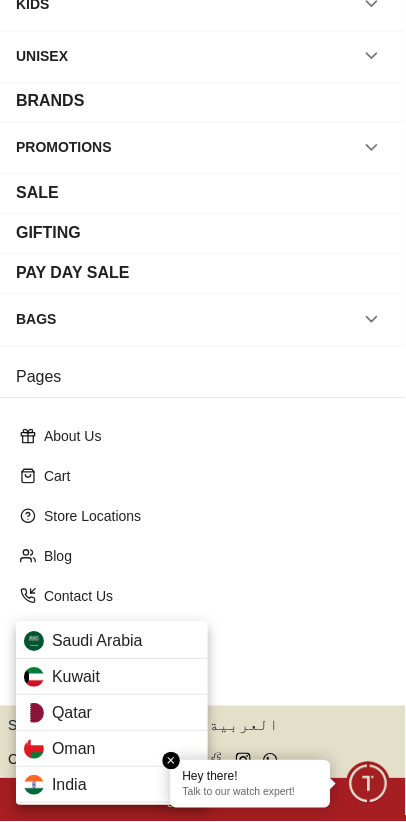 click on "Qatar" at bounding box center [112, 714] 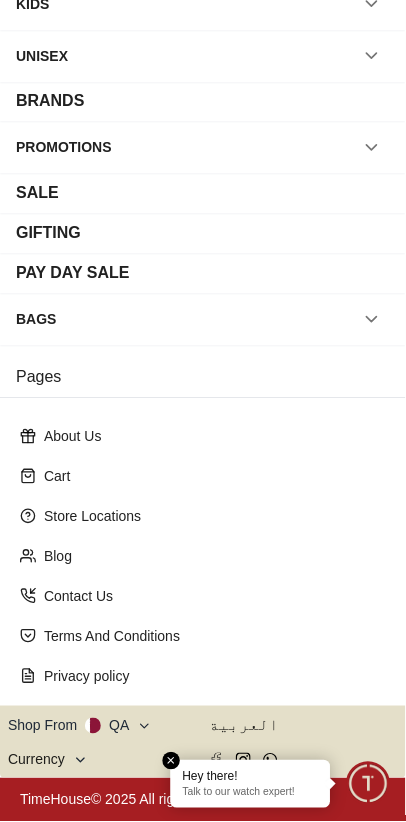 scroll, scrollTop: 0, scrollLeft: 0, axis: both 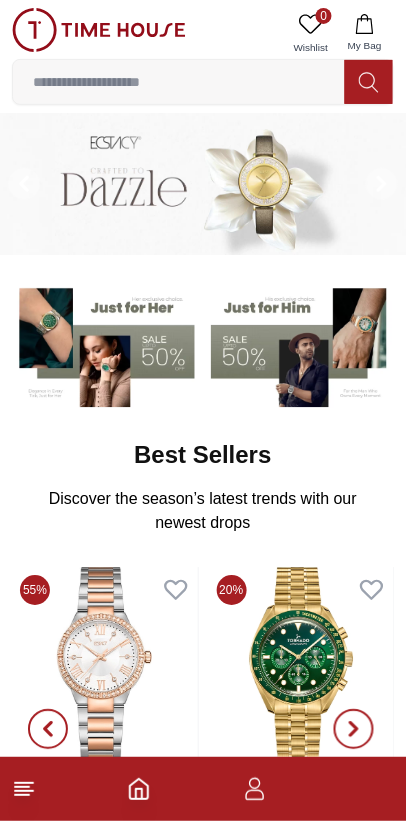 click at bounding box center [179, 82] 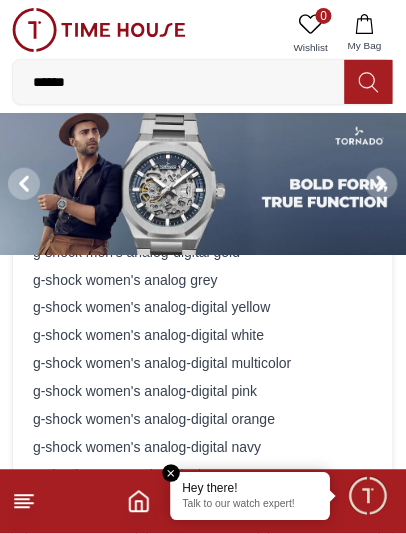 type on "*******" 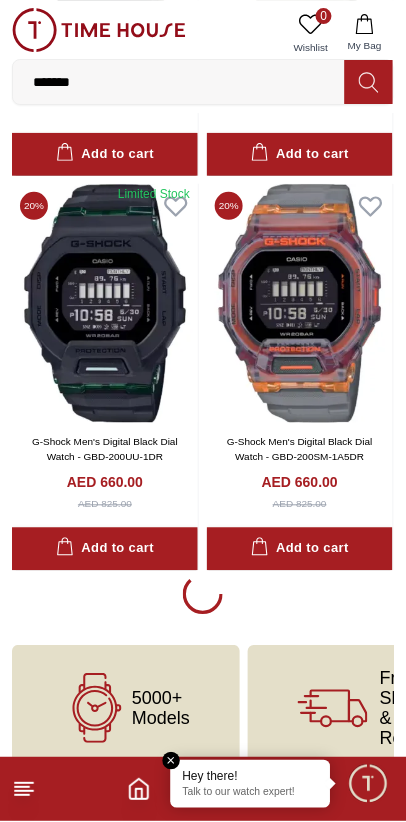 scroll, scrollTop: 3610, scrollLeft: 0, axis: vertical 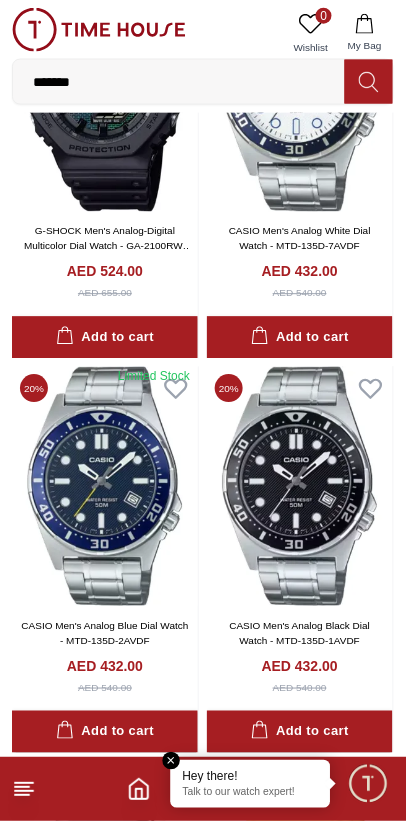 click 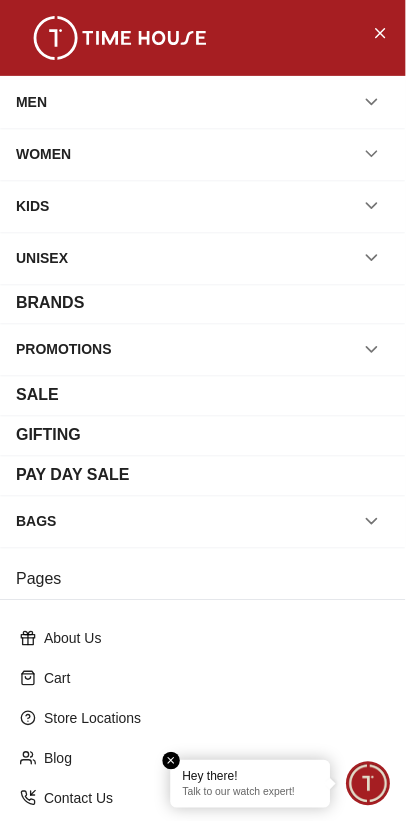 scroll, scrollTop: 202, scrollLeft: 0, axis: vertical 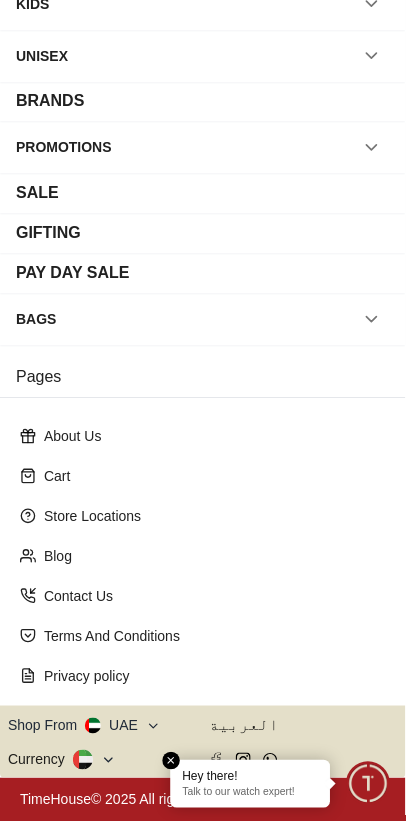 click on "Shop From UAE" at bounding box center [84, 727] 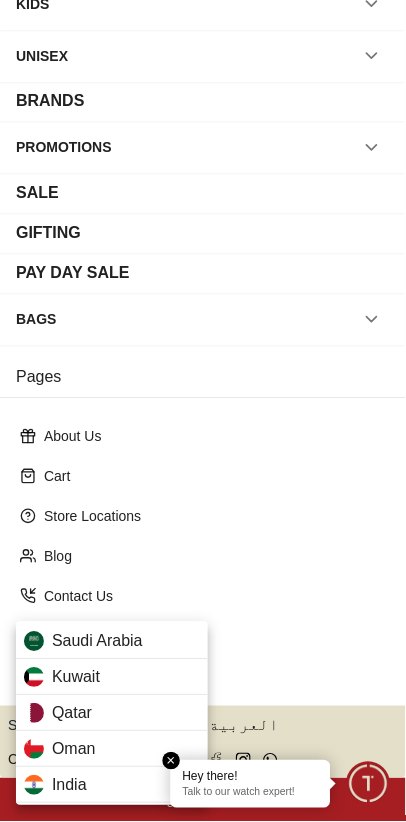 click on "Qatar" at bounding box center [112, 714] 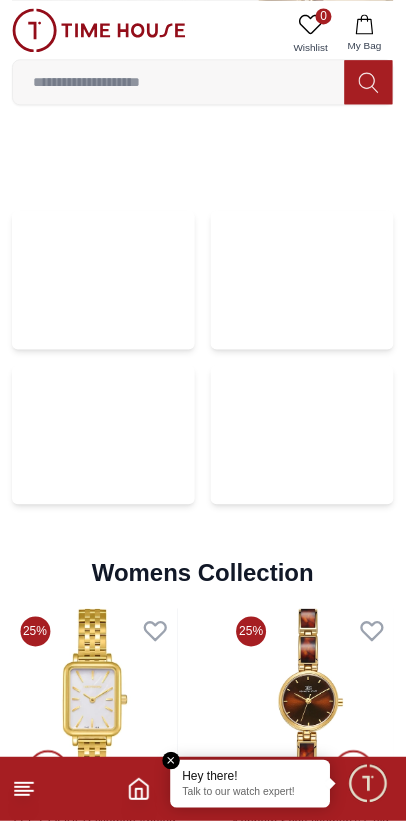 scroll, scrollTop: 4376, scrollLeft: 0, axis: vertical 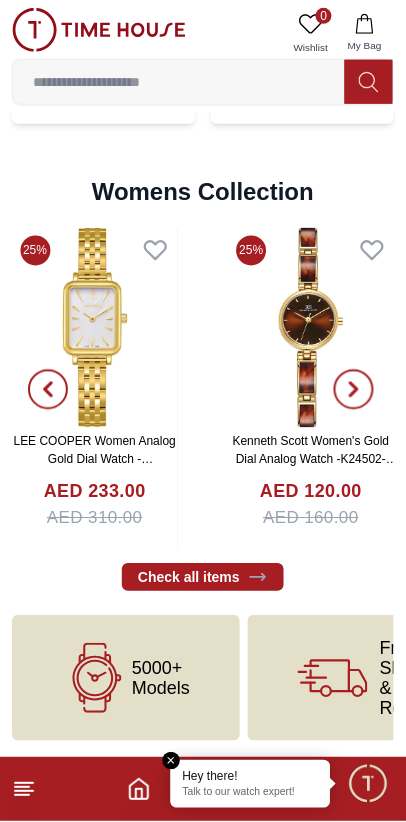 click 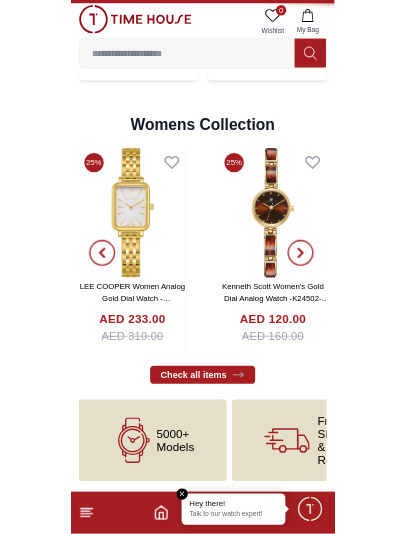 scroll, scrollTop: 0, scrollLeft: 0, axis: both 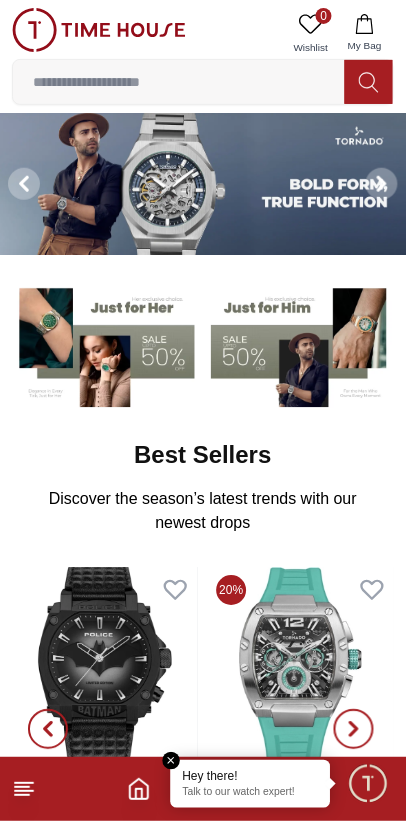click at bounding box center [179, 82] 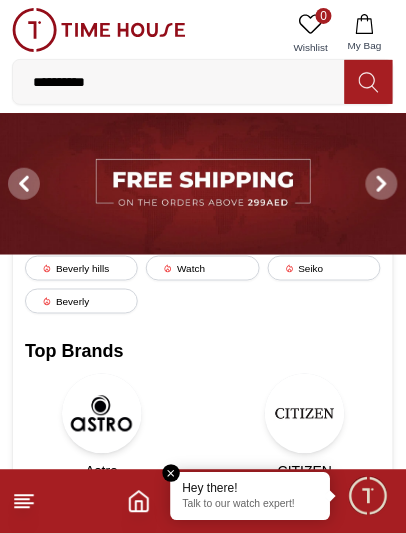 type on "**********" 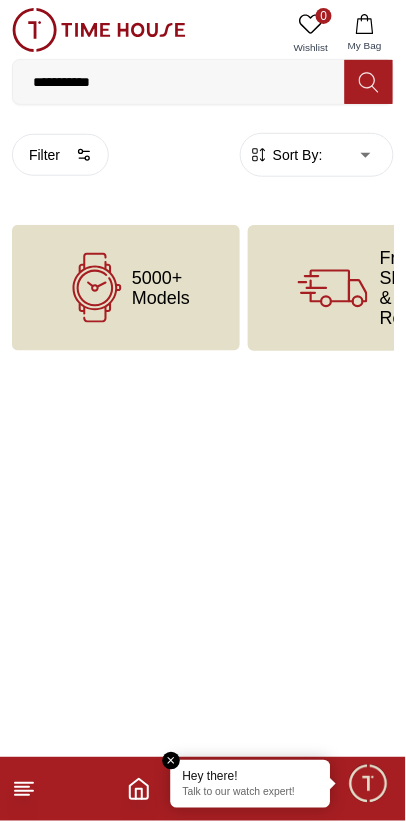 click at bounding box center (369, 82) 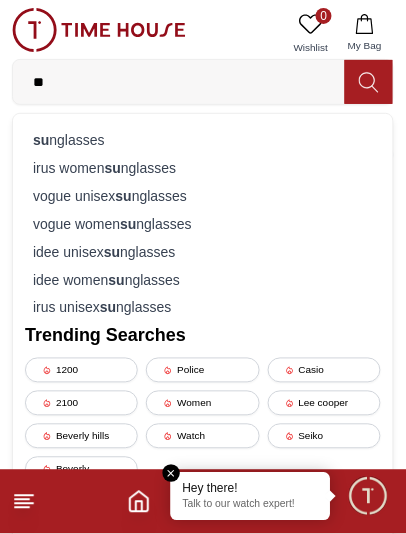 type on "*" 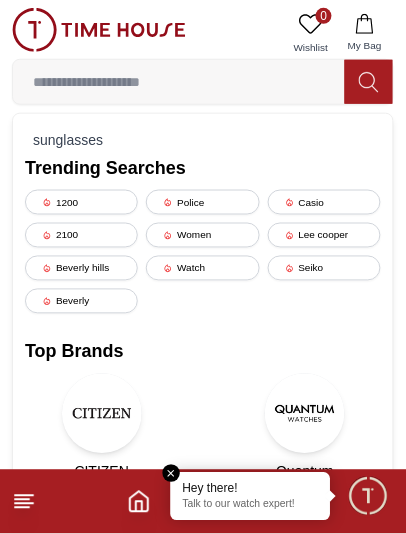 scroll, scrollTop: 92, scrollLeft: 0, axis: vertical 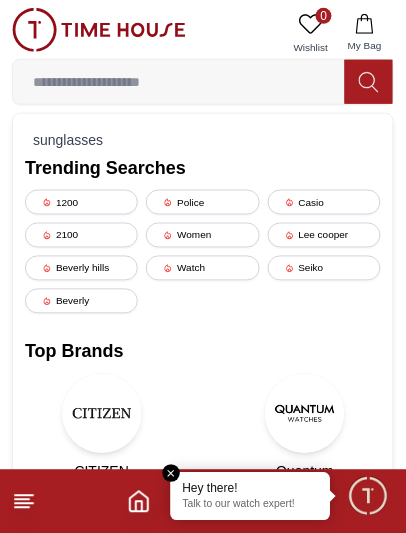 type 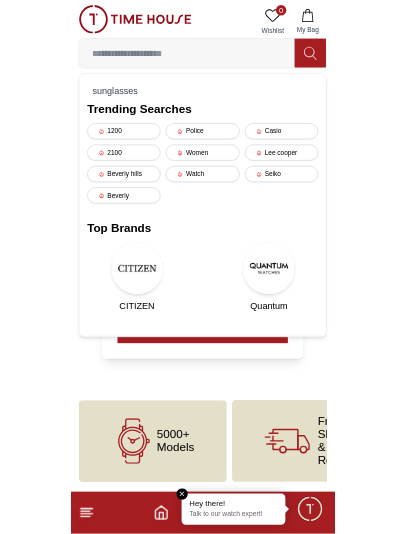 scroll, scrollTop: 0, scrollLeft: 0, axis: both 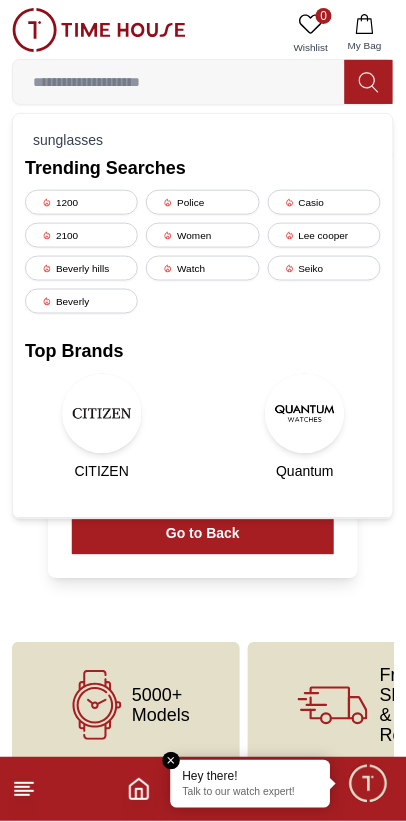 click at bounding box center (172, 762) 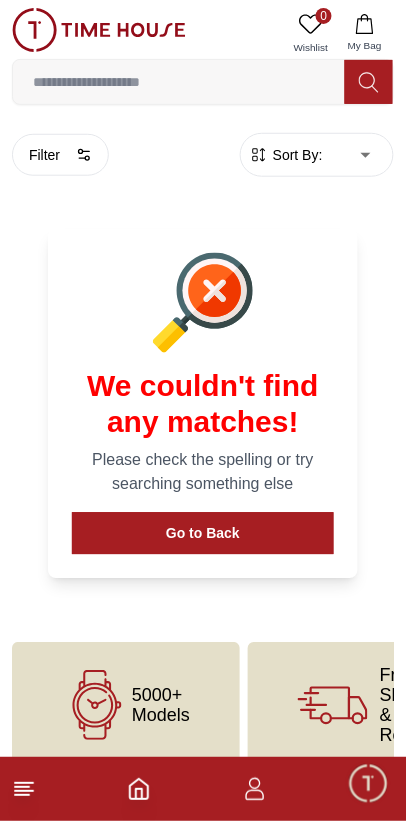 click 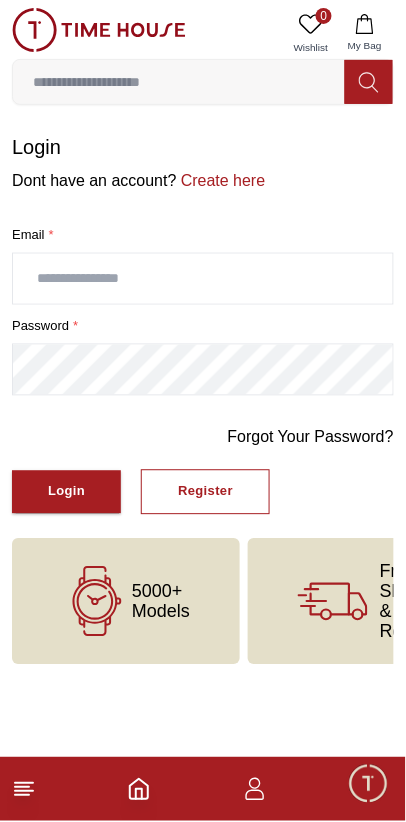 click 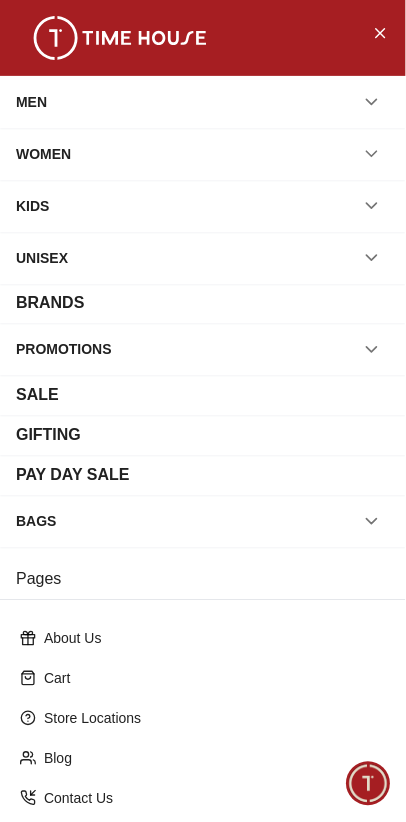 click 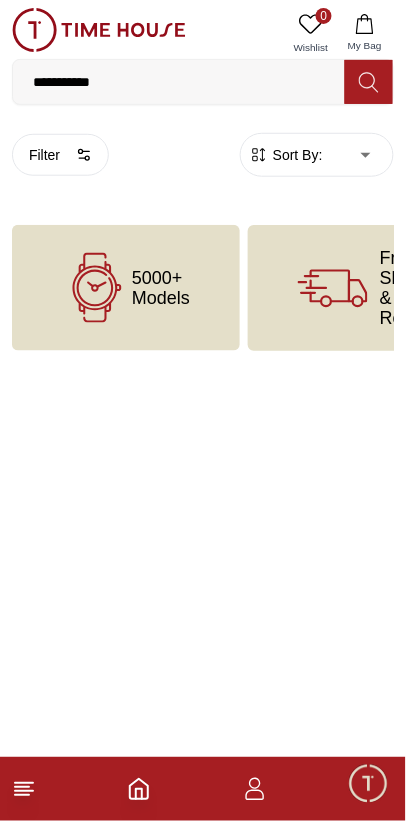 click 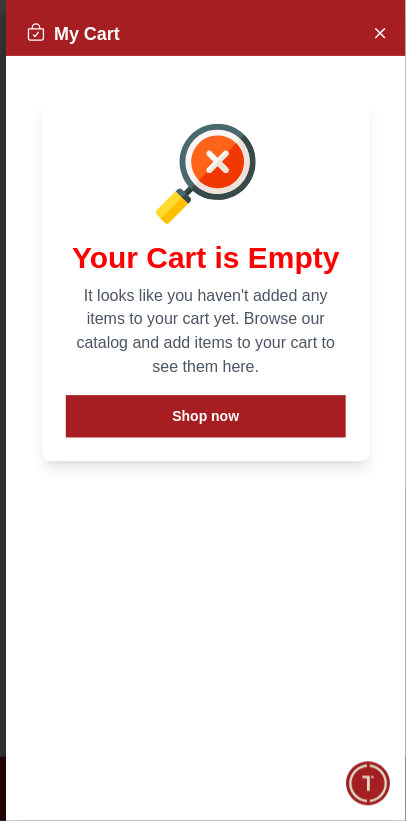 click 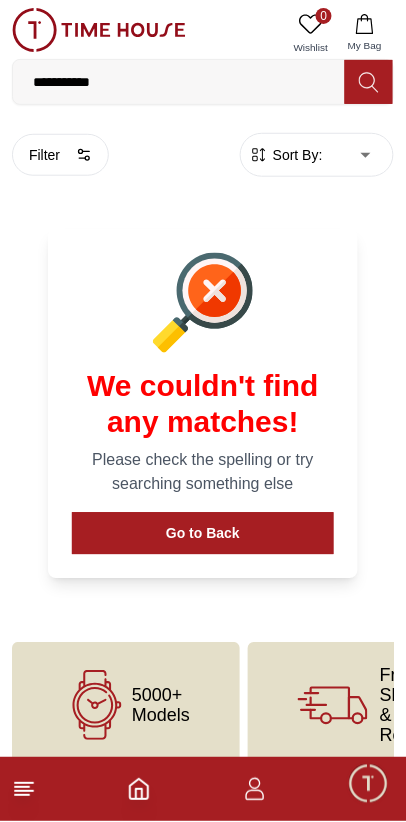 click on "**********" at bounding box center [179, 82] 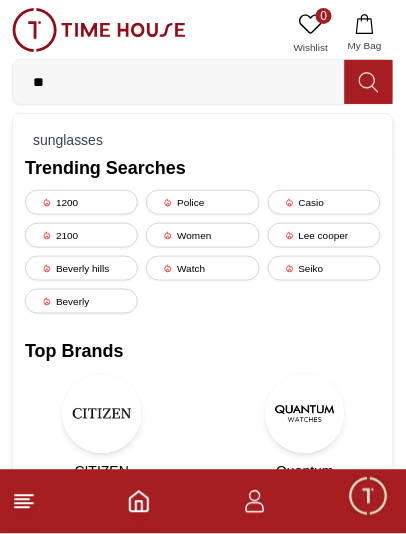 type on "*" 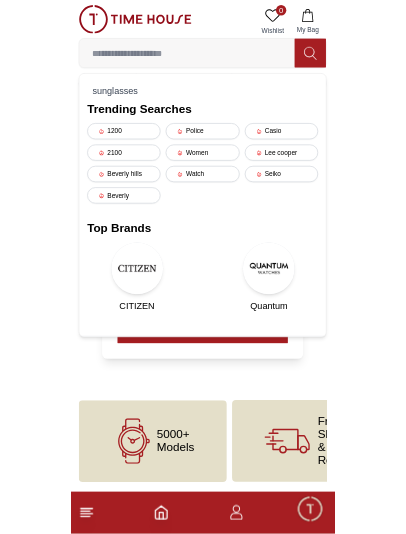 scroll, scrollTop: 0, scrollLeft: 0, axis: both 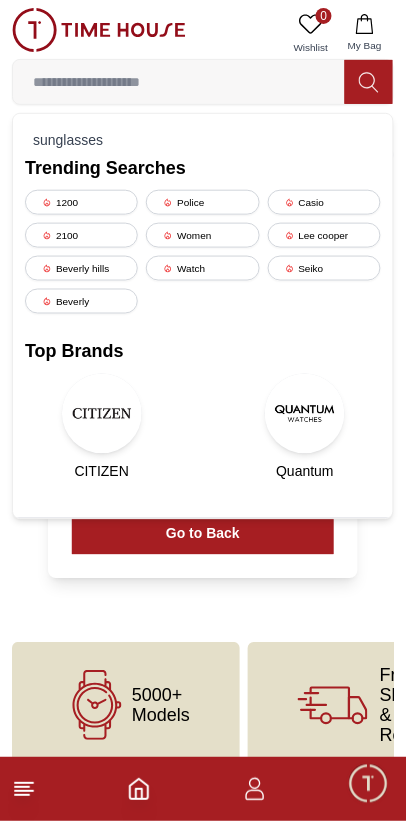 click at bounding box center (179, 82) 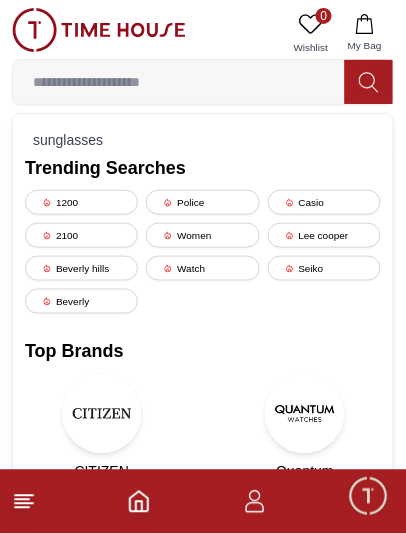 type on "*" 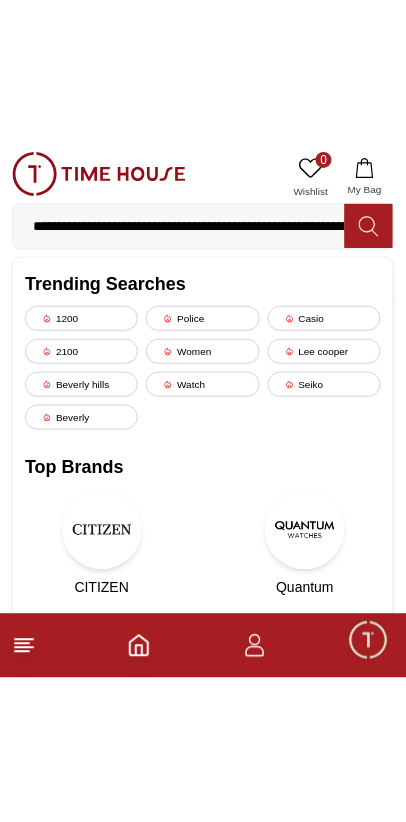 scroll, scrollTop: 0, scrollLeft: 97, axis: horizontal 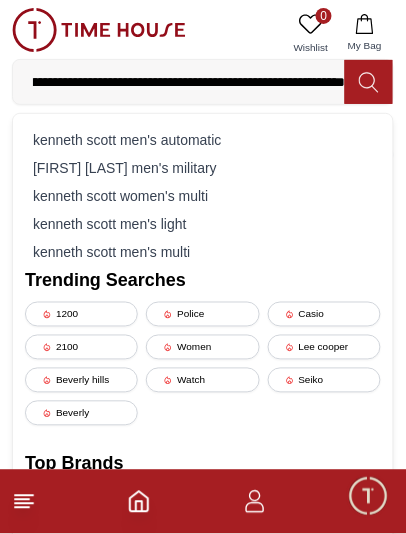 type on "**********" 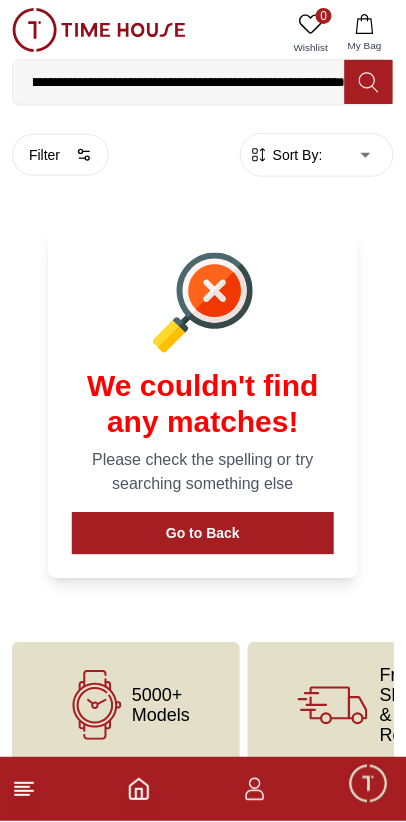 scroll, scrollTop: 0, scrollLeft: 0, axis: both 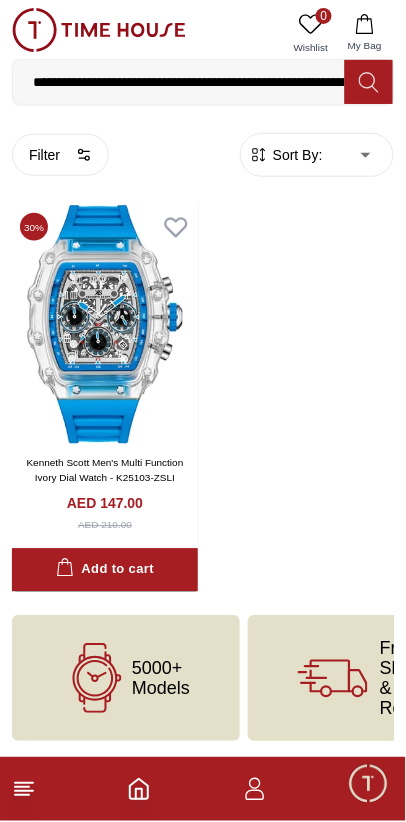 click at bounding box center [105, 324] 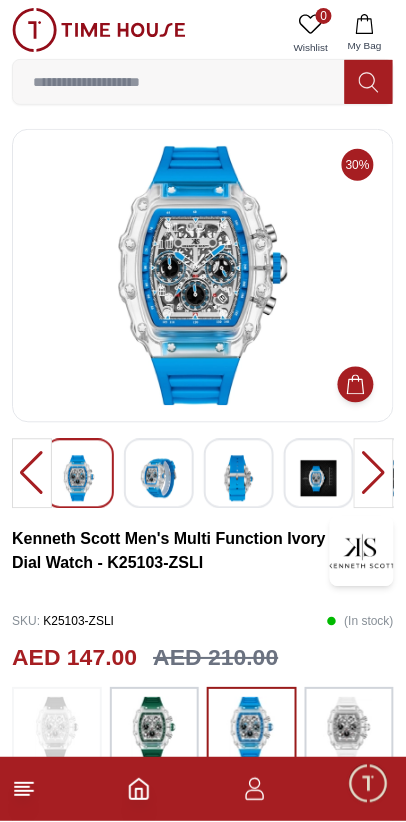 click 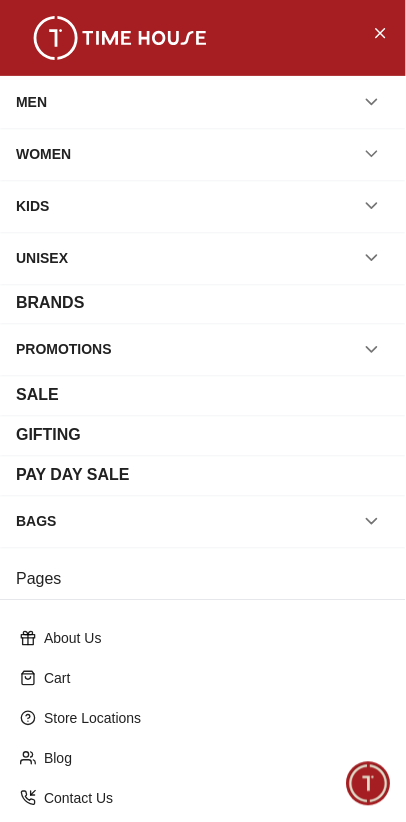 scroll, scrollTop: 202, scrollLeft: 0, axis: vertical 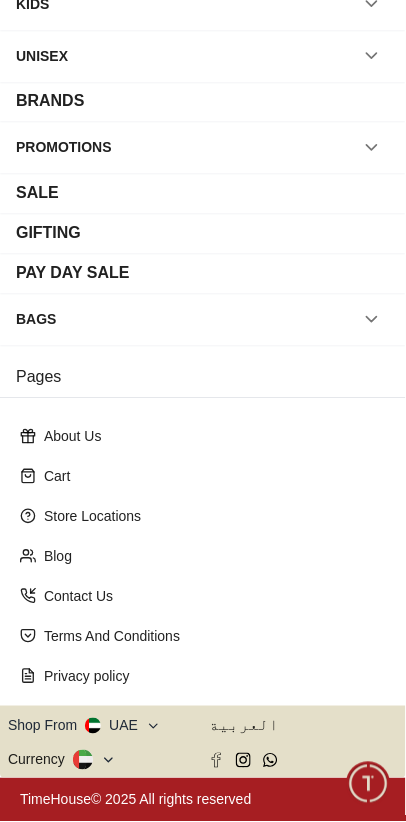 click on "Shop From UAE" at bounding box center (84, 727) 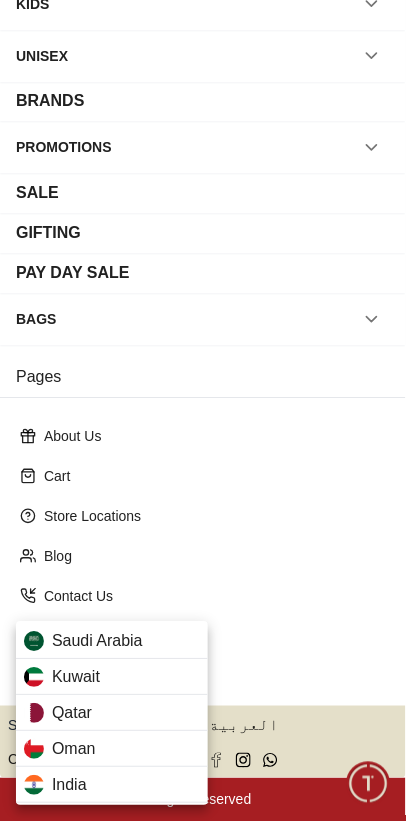 click on "Qatar" at bounding box center [112, 714] 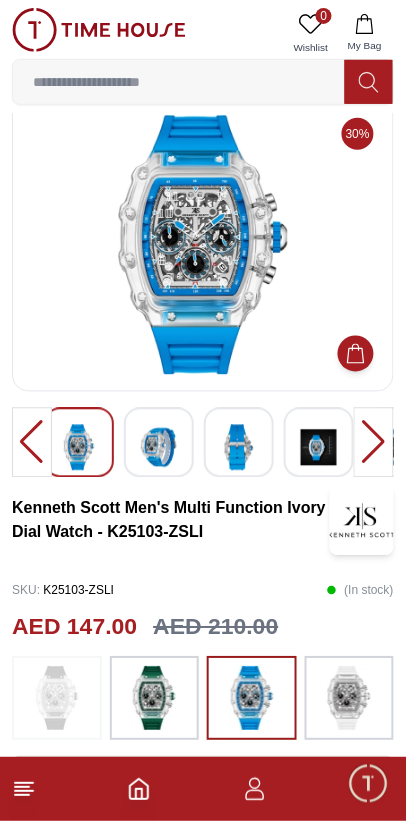 scroll, scrollTop: 0, scrollLeft: 0, axis: both 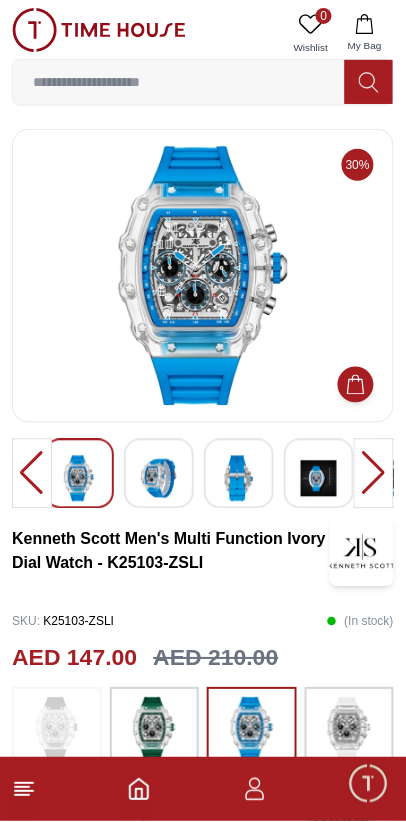 click 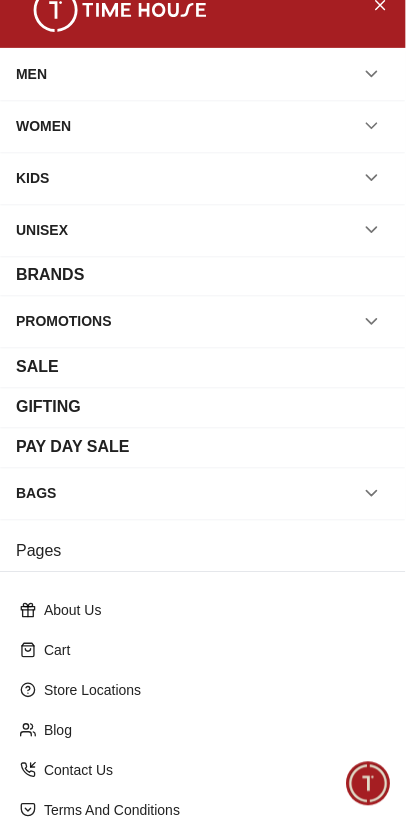 scroll, scrollTop: 202, scrollLeft: 0, axis: vertical 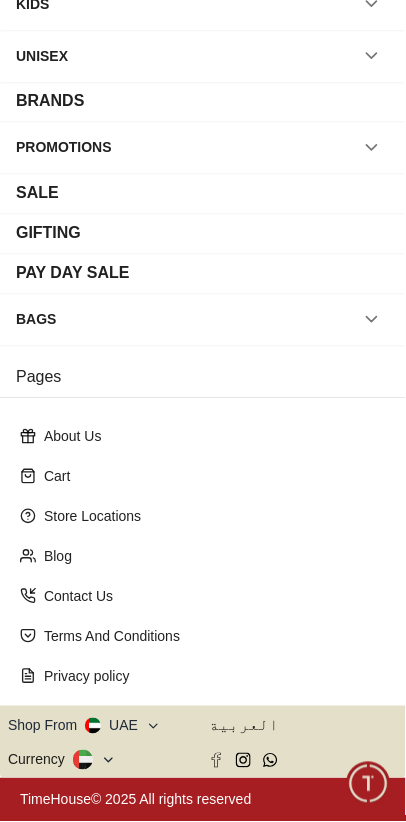 click on "Shop From UAE" at bounding box center [84, 727] 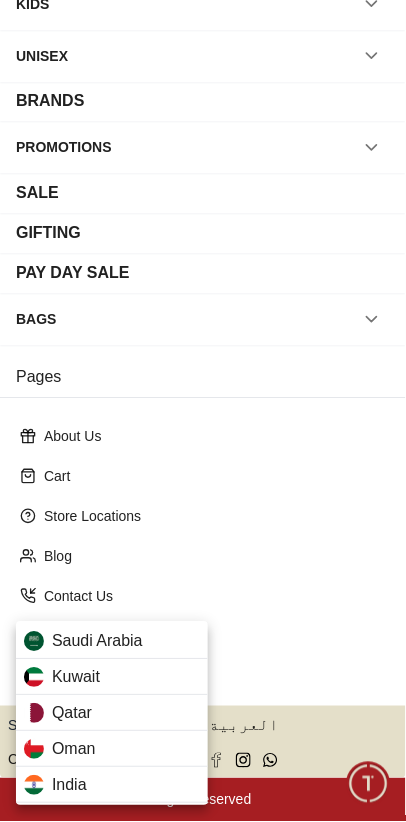 click on "Qatar" at bounding box center (112, 714) 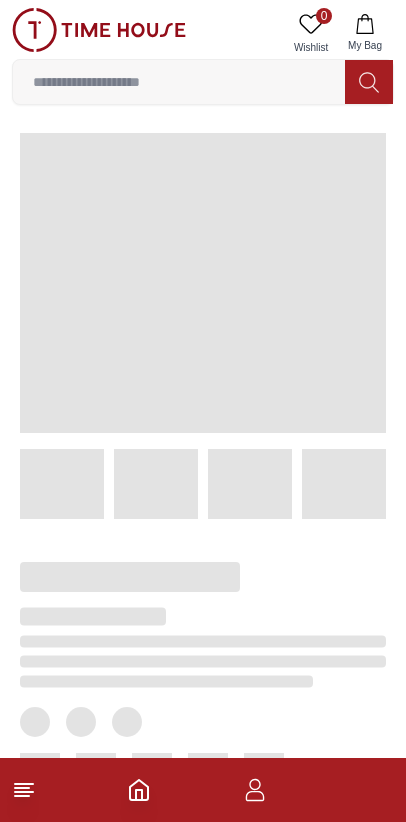 scroll, scrollTop: 0, scrollLeft: 0, axis: both 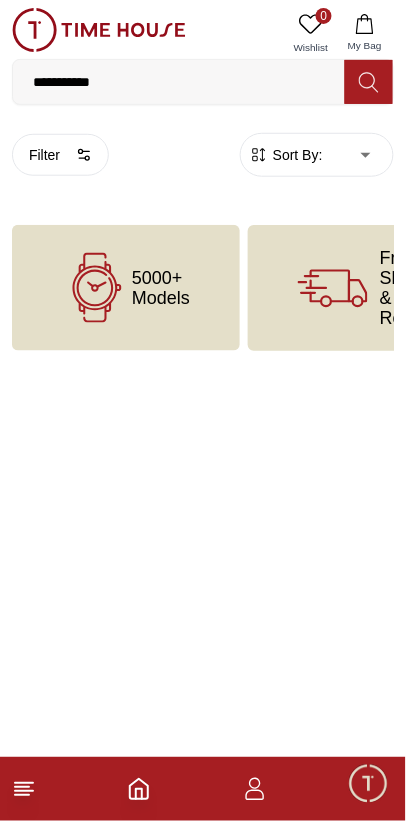 click on "My Bag" at bounding box center (365, 33) 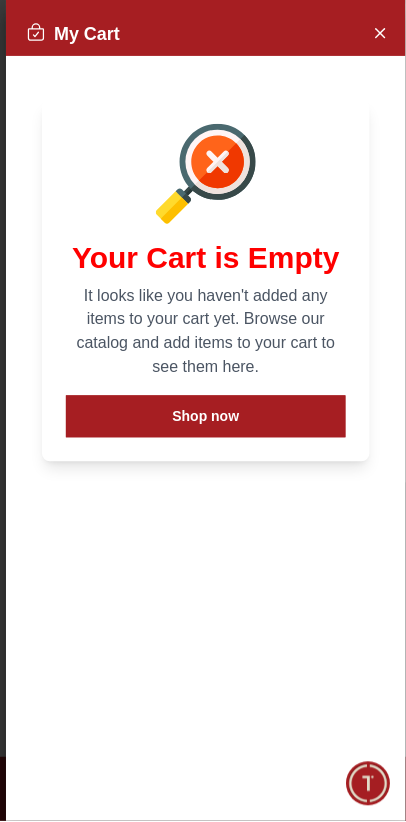 click 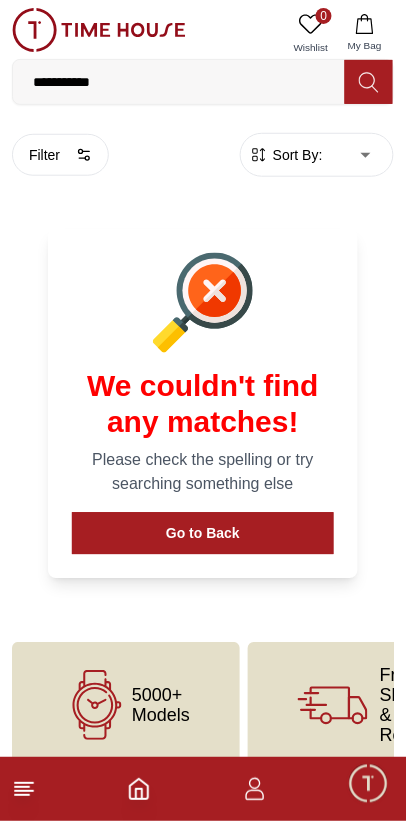 click 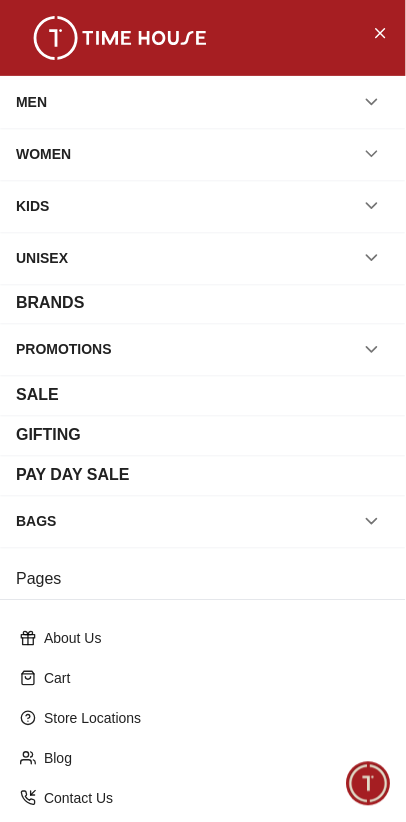 scroll, scrollTop: 202, scrollLeft: 0, axis: vertical 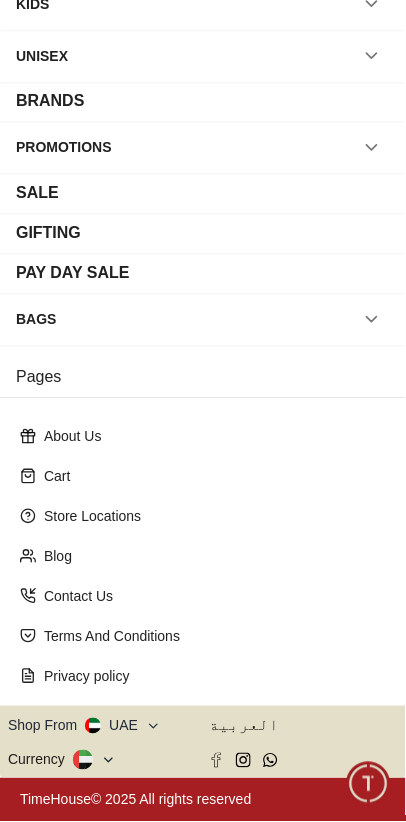 click on "Shop From UAE" at bounding box center (84, 727) 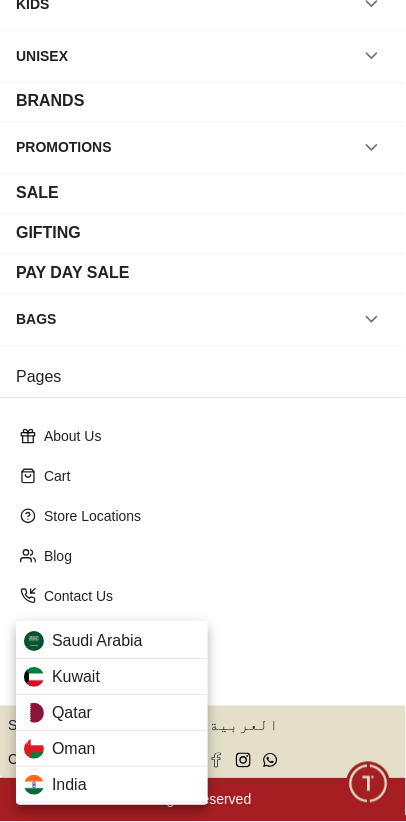 click on "Qatar" at bounding box center (112, 714) 